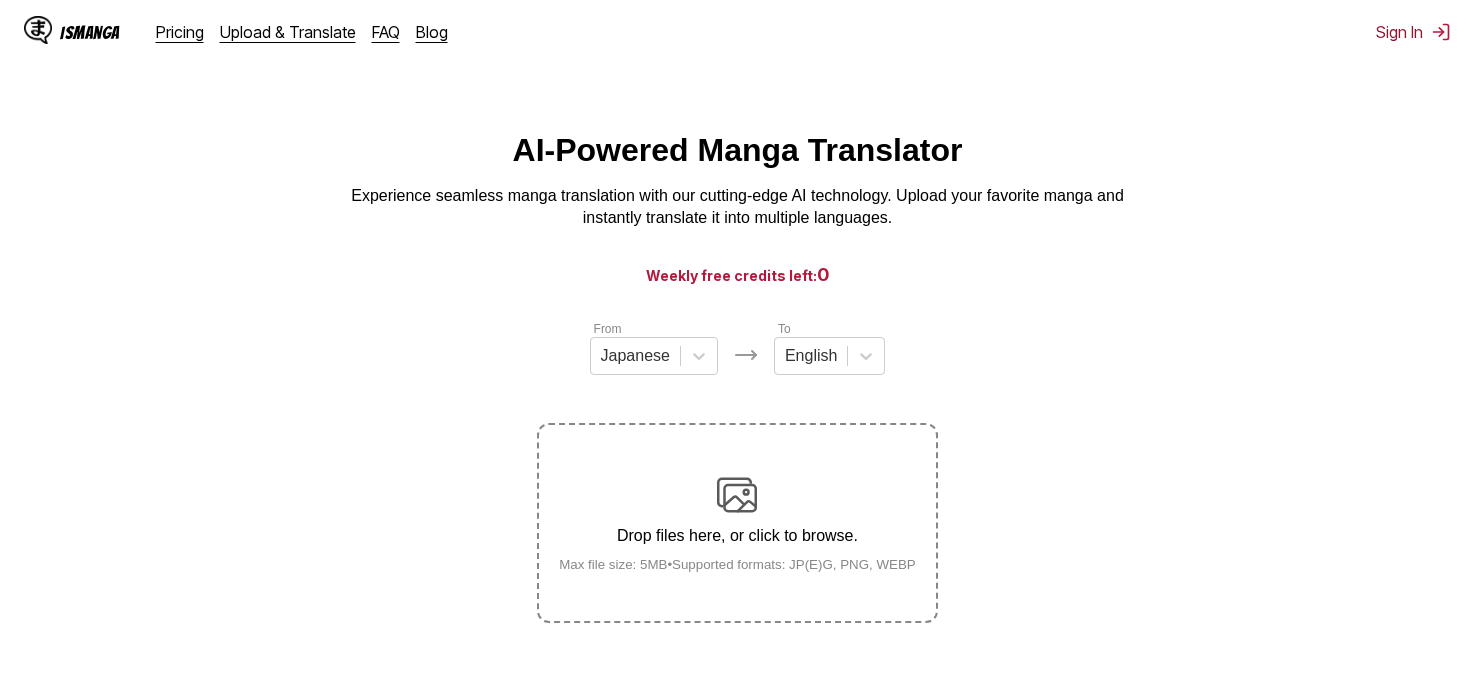 scroll, scrollTop: 0, scrollLeft: 0, axis: both 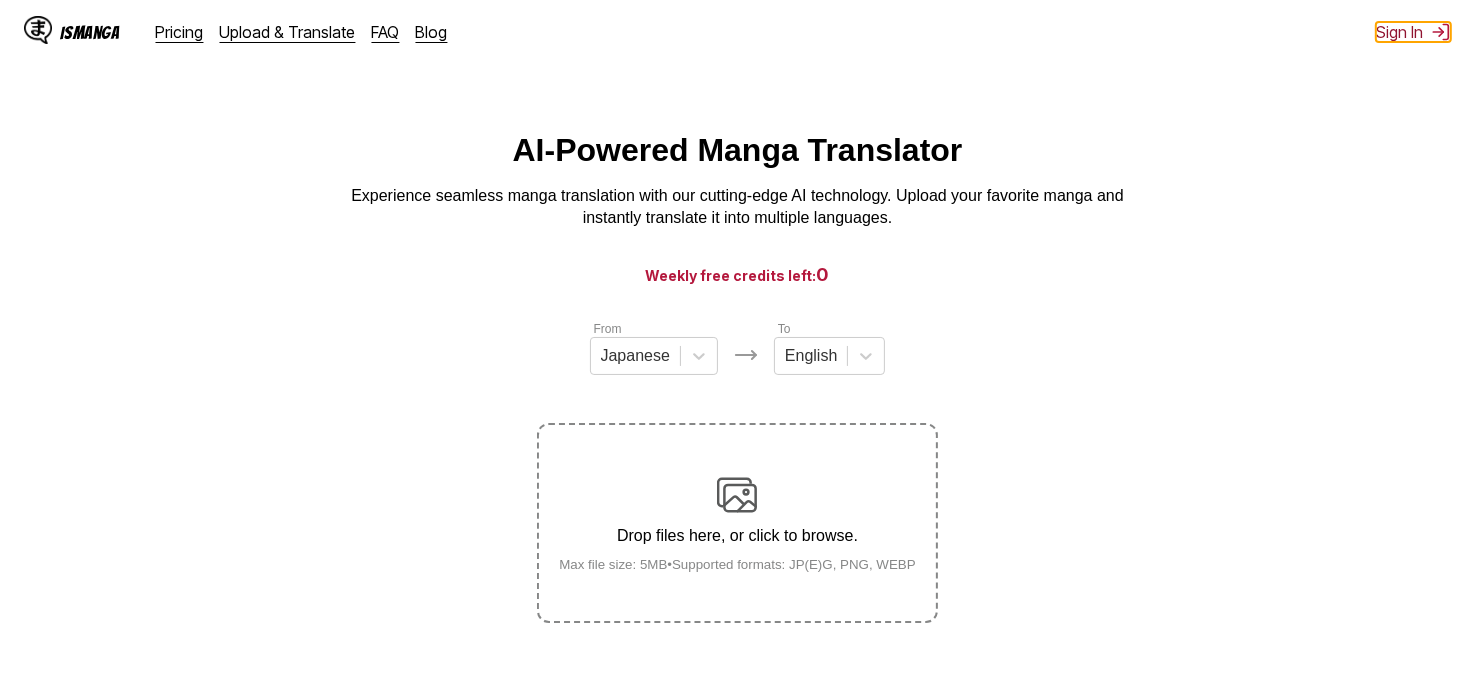 click on "Sign In" at bounding box center (1413, 32) 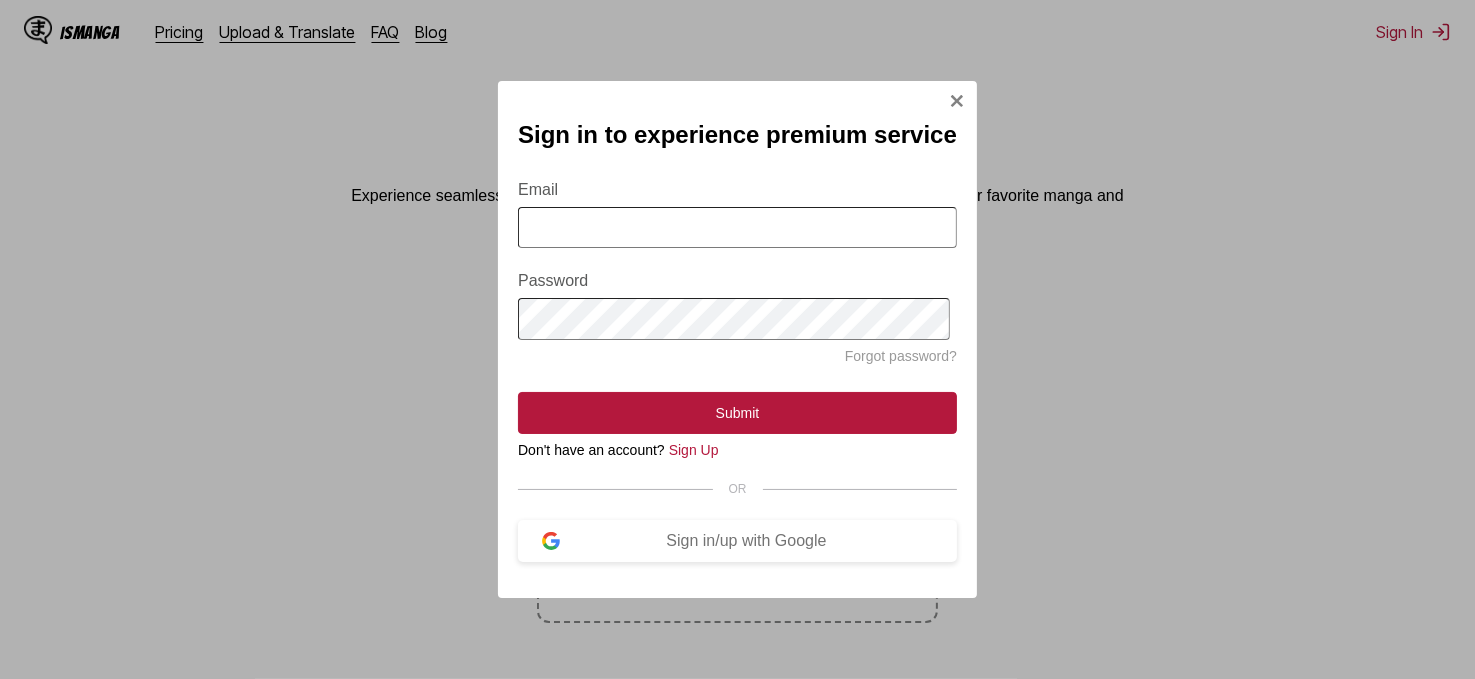 click on "Email" at bounding box center [737, 227] 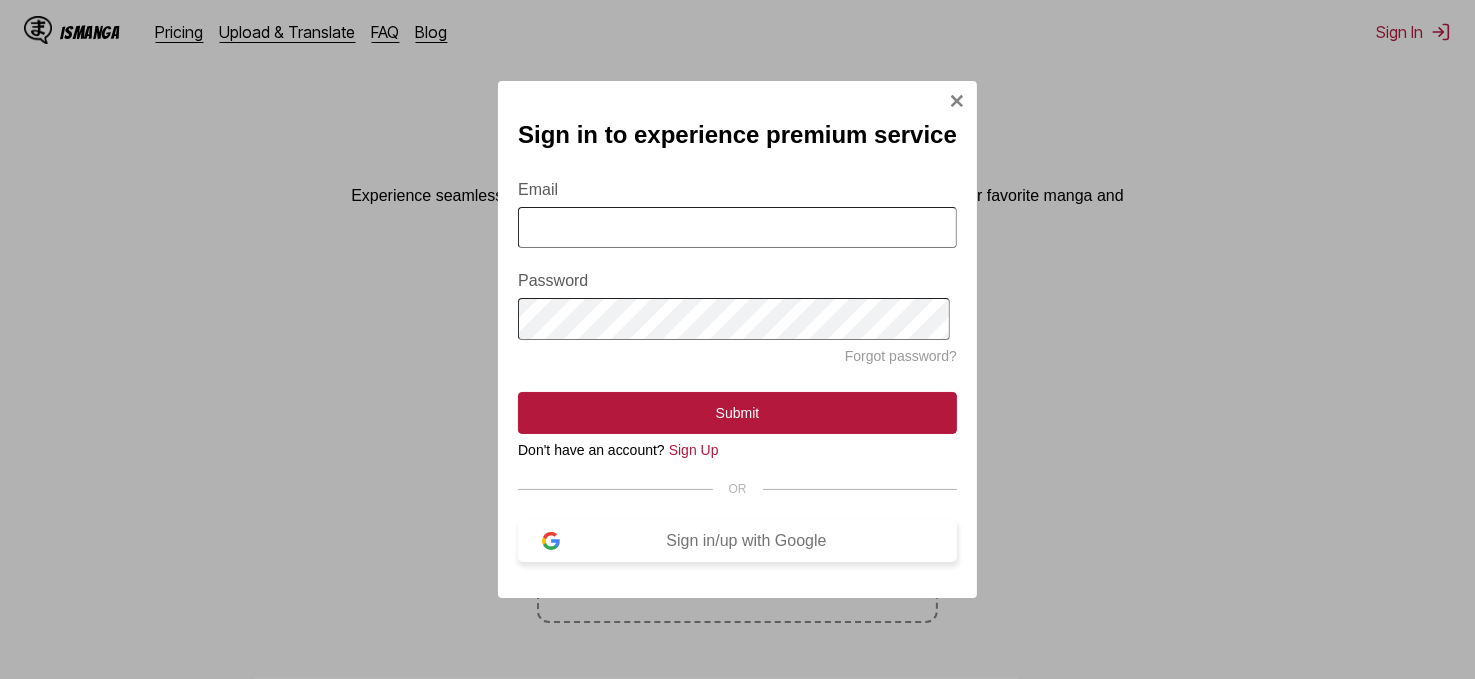 click on "Sign in/up with Google" at bounding box center [737, 541] 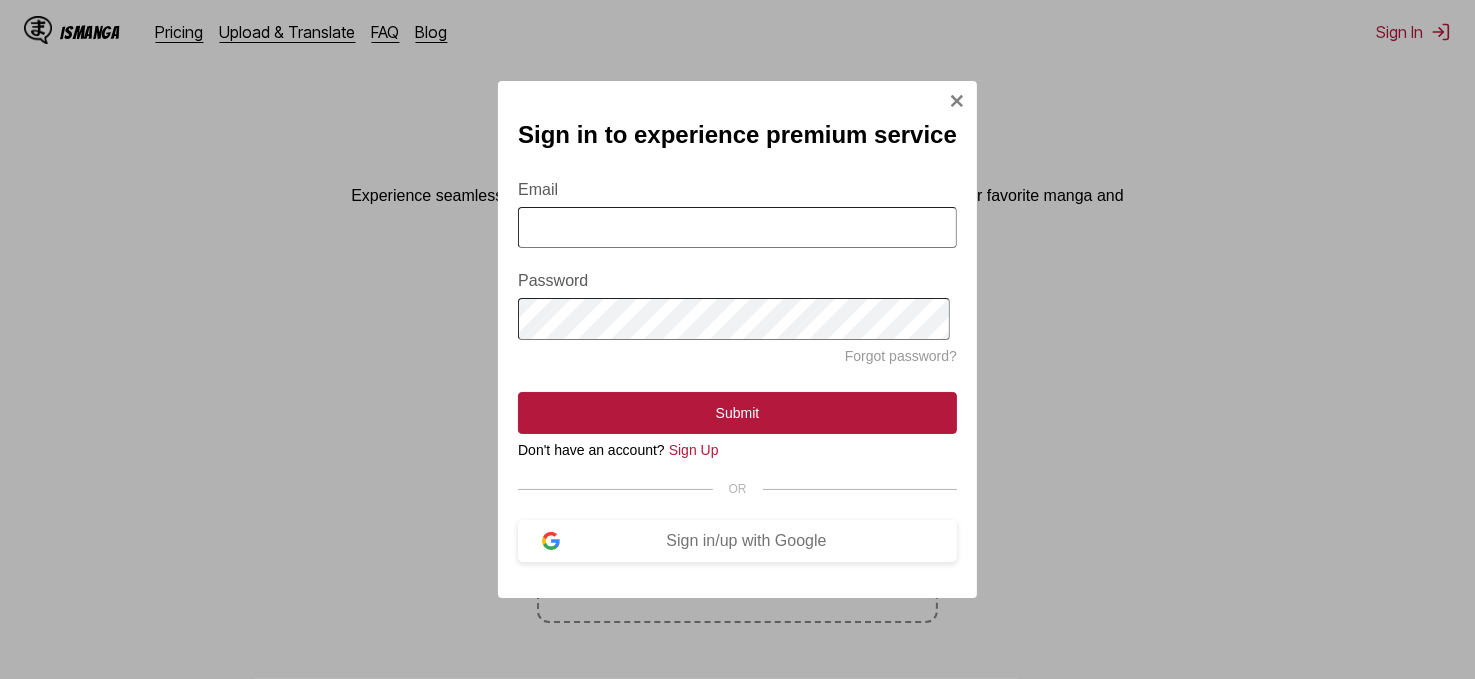click on "Email" at bounding box center [737, 227] 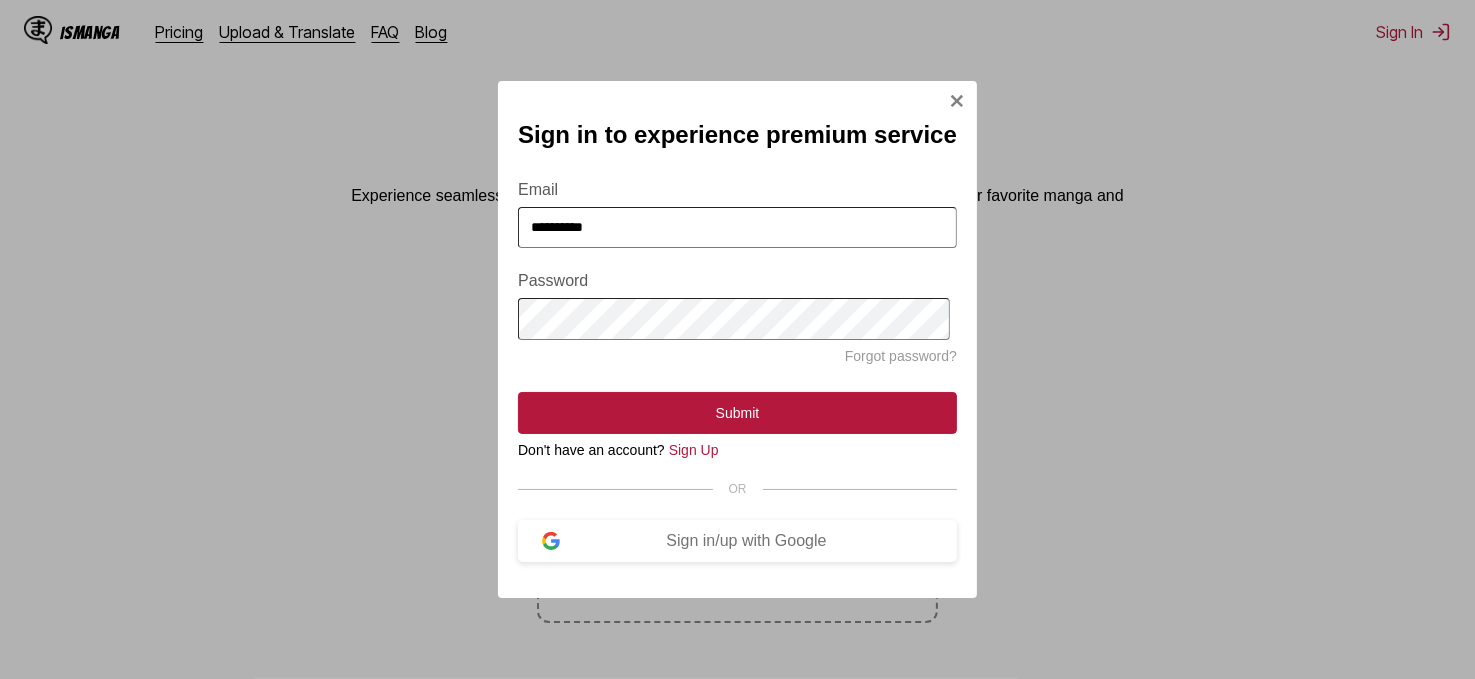 click on "**********" at bounding box center [737, 227] 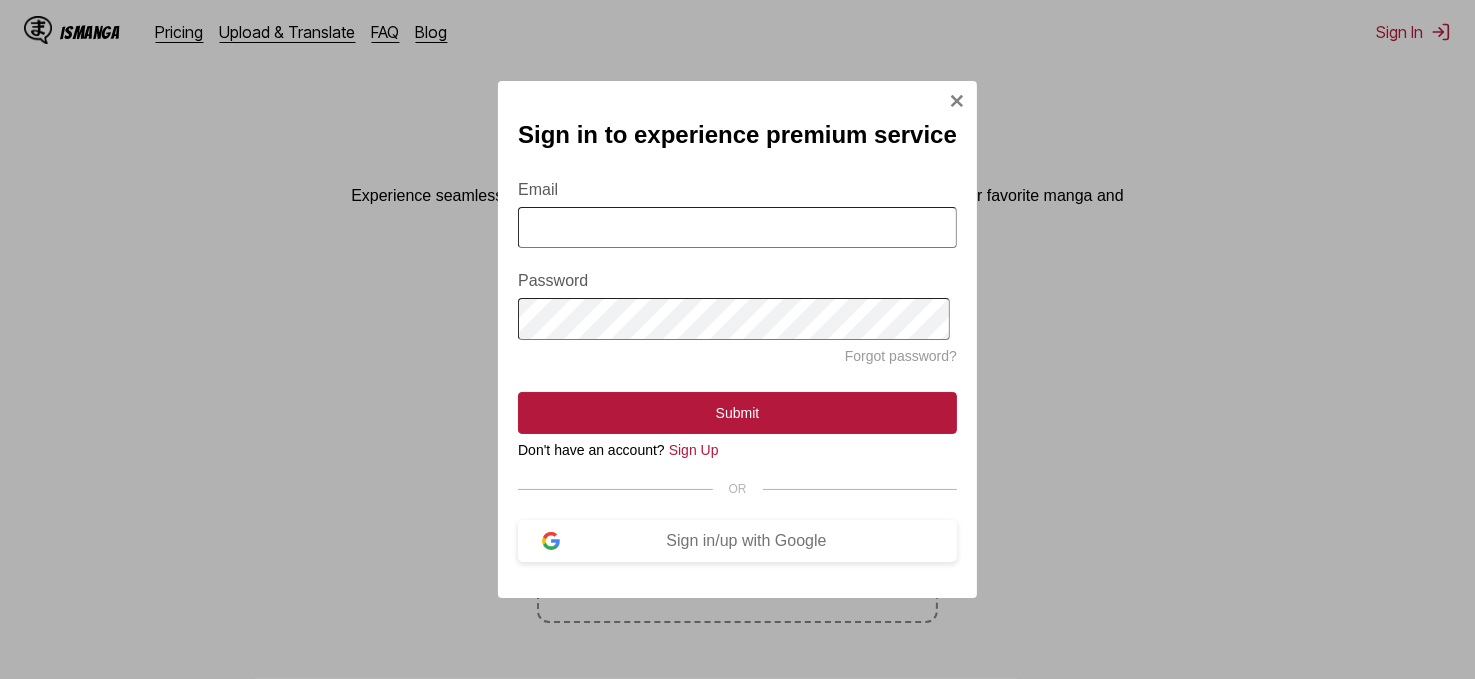 click on "Email" at bounding box center (737, 227) 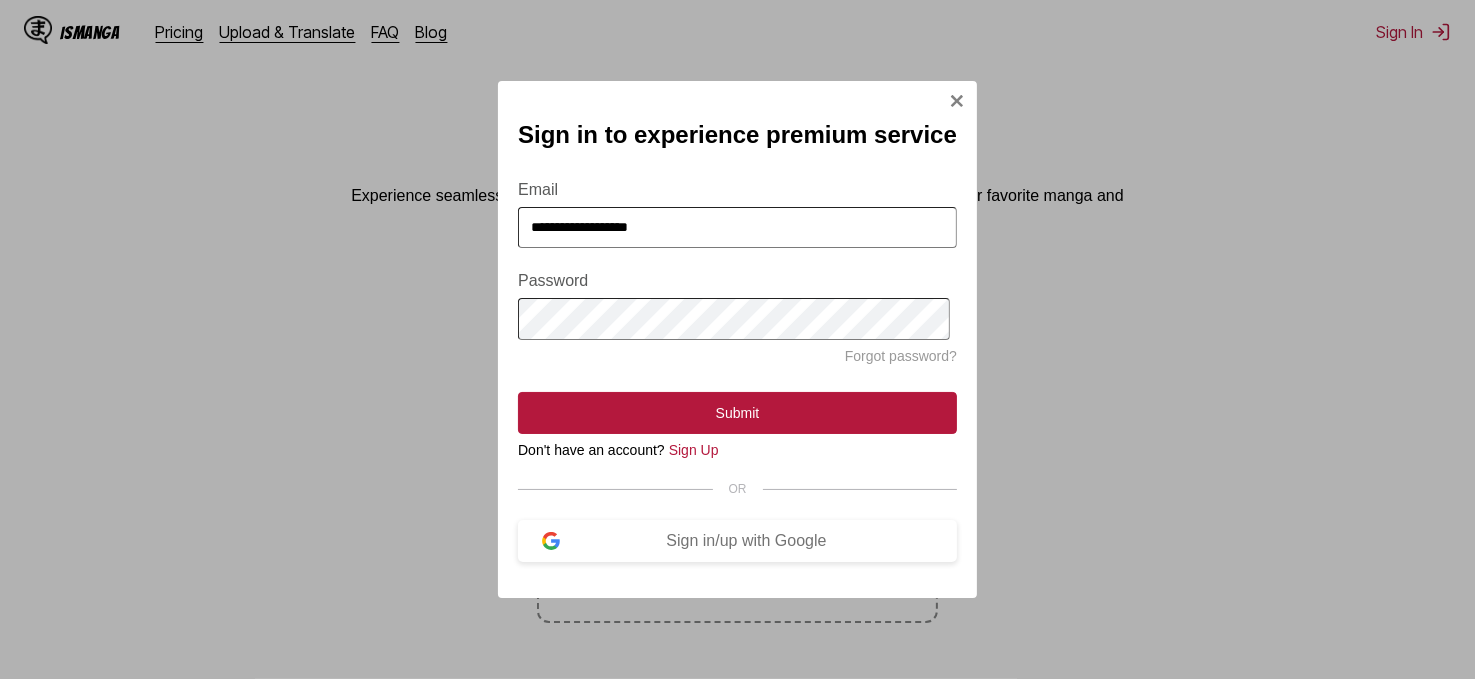 type on "**********" 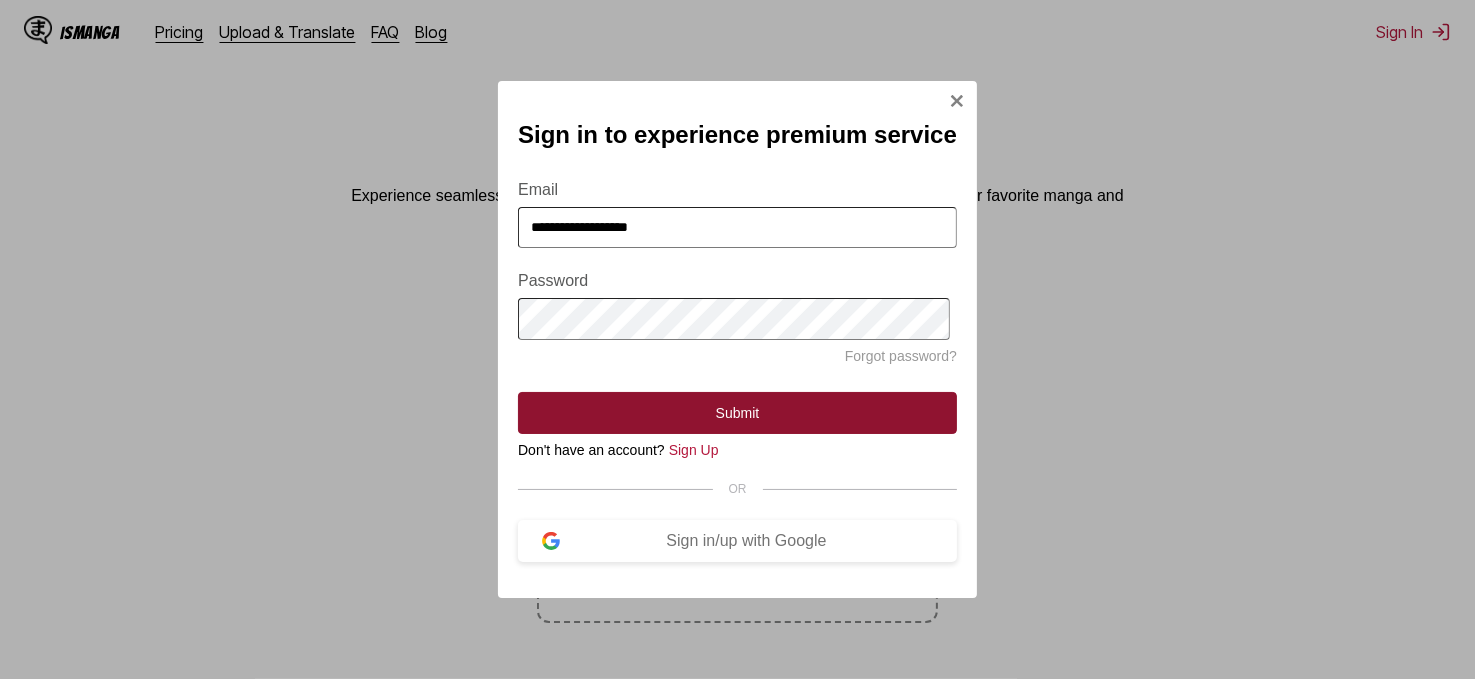 click on "Submit" at bounding box center [737, 413] 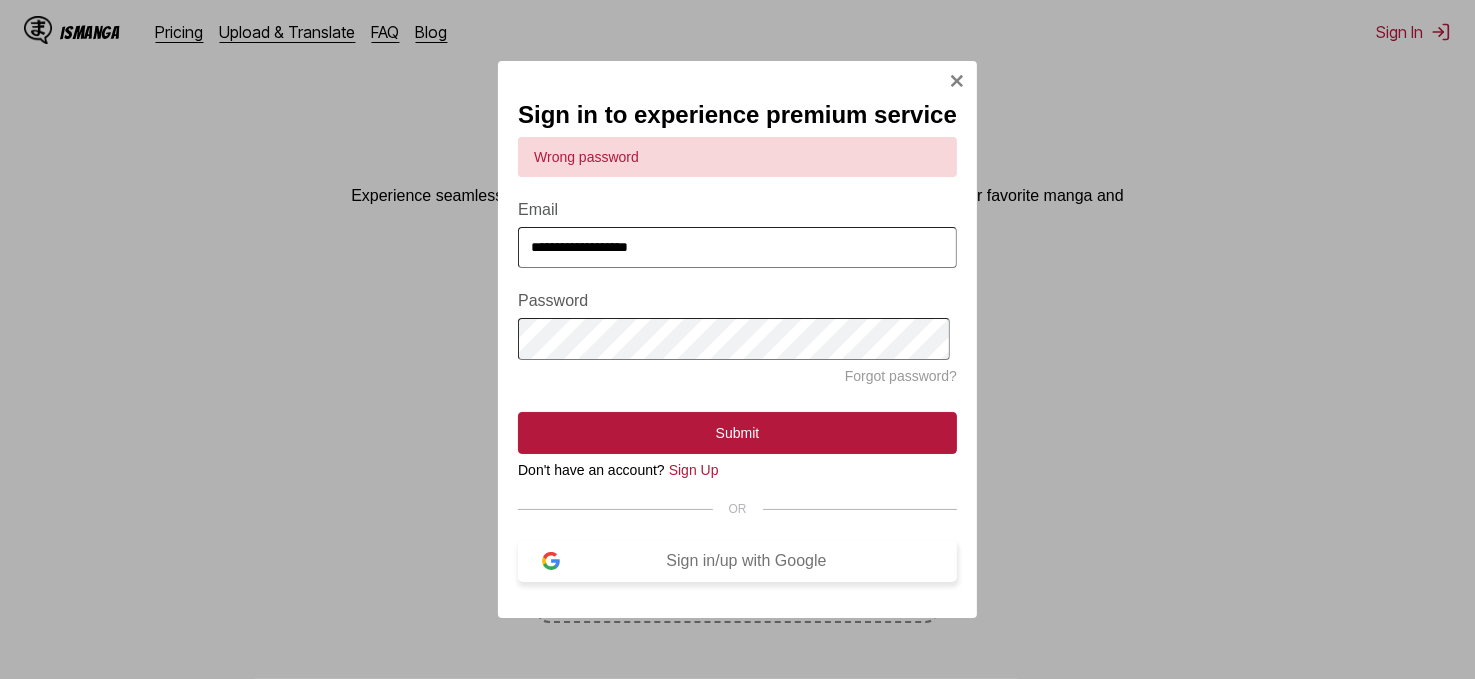click on "Sign in/up with Google" at bounding box center [746, 561] 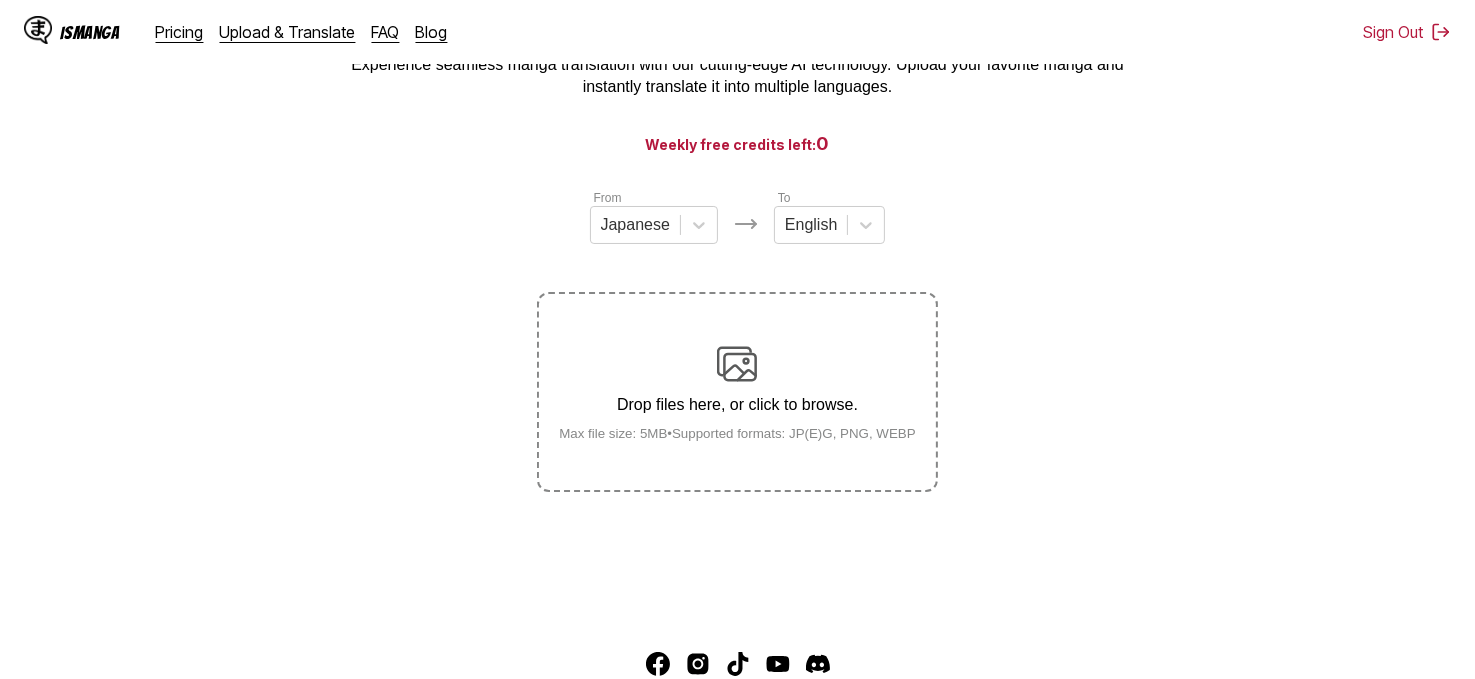 scroll, scrollTop: 250, scrollLeft: 0, axis: vertical 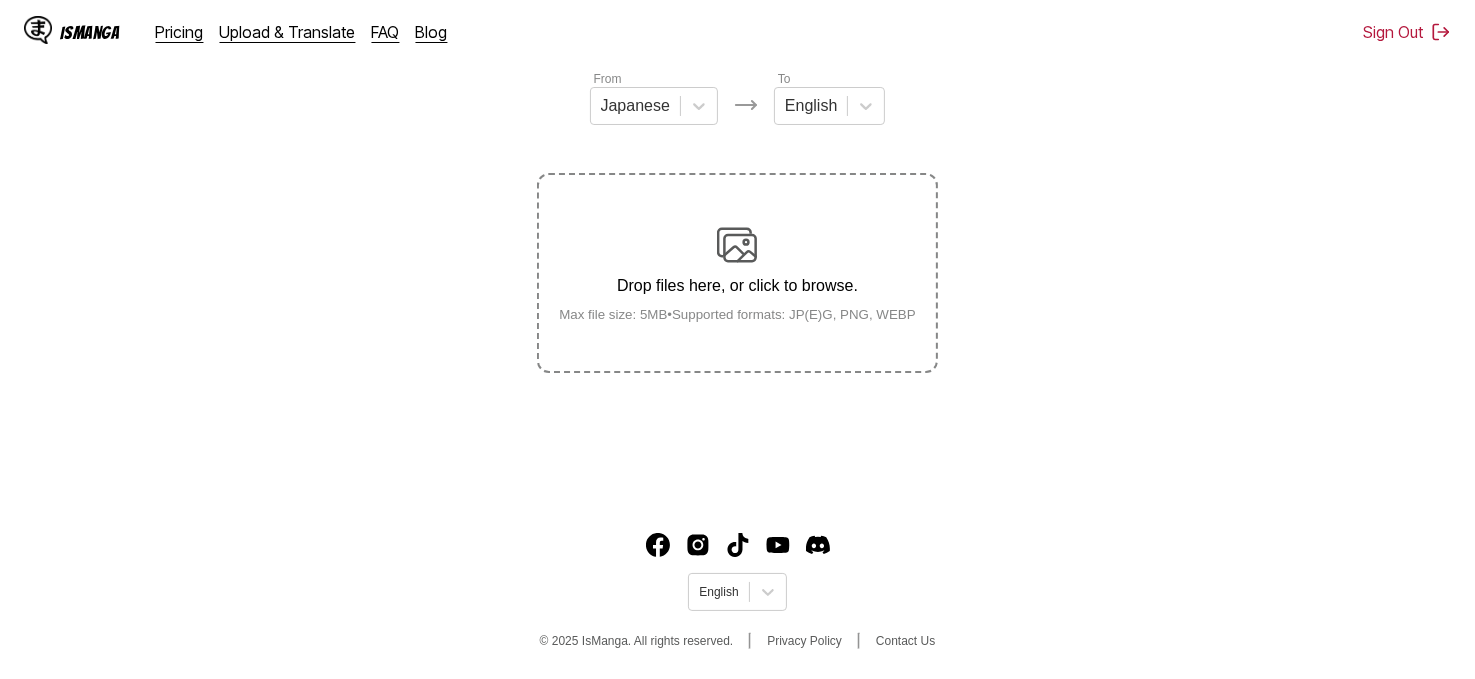 click on "Drop files here, or click to browse." at bounding box center [737, 286] 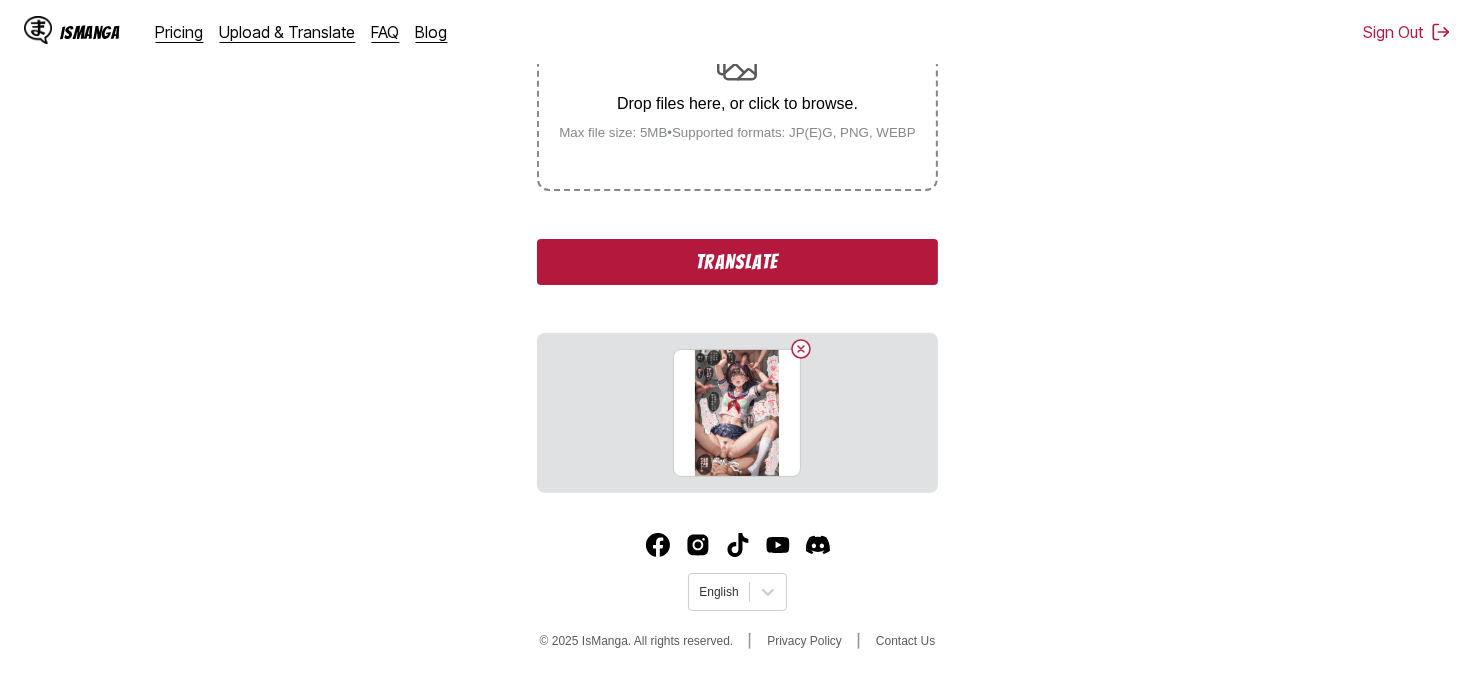click on "Translate" at bounding box center [737, 262] 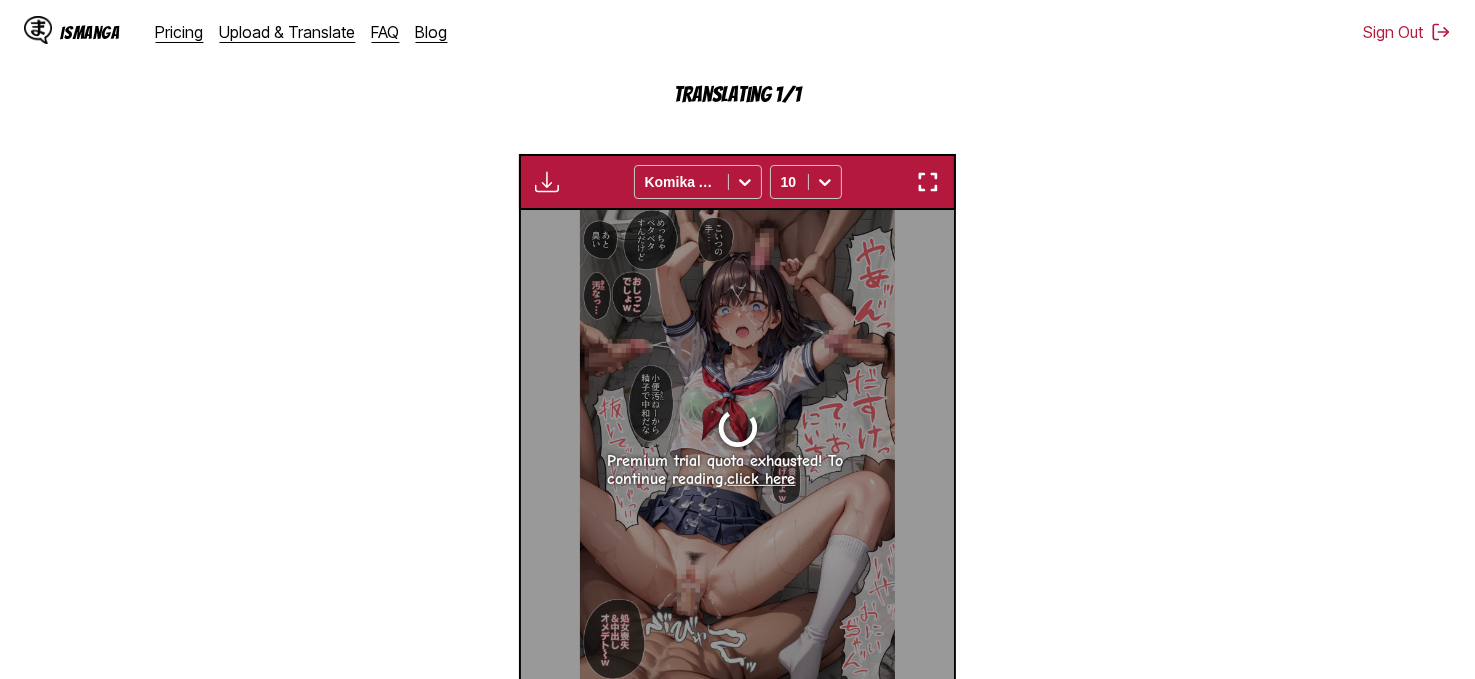 scroll, scrollTop: 622, scrollLeft: 0, axis: vertical 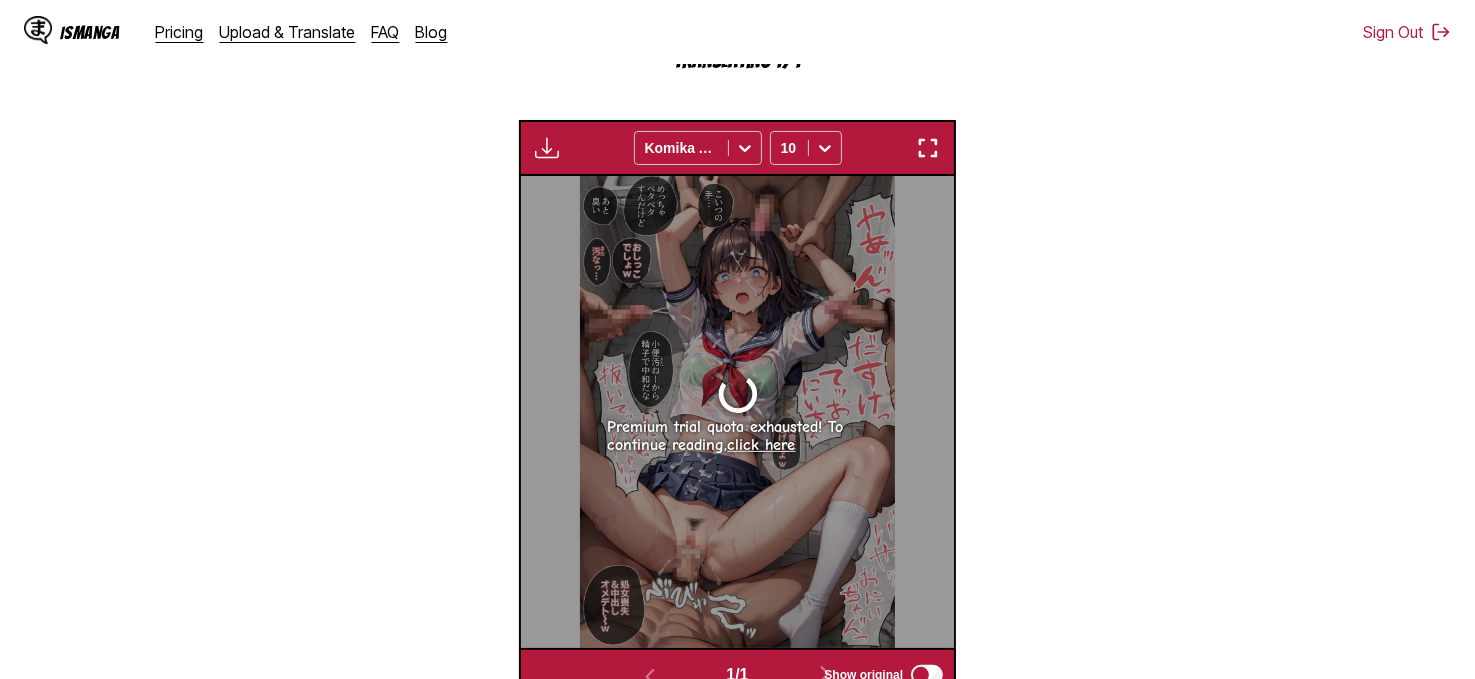 click on "Available for premium users only Komika Axis 10" at bounding box center [737, 148] 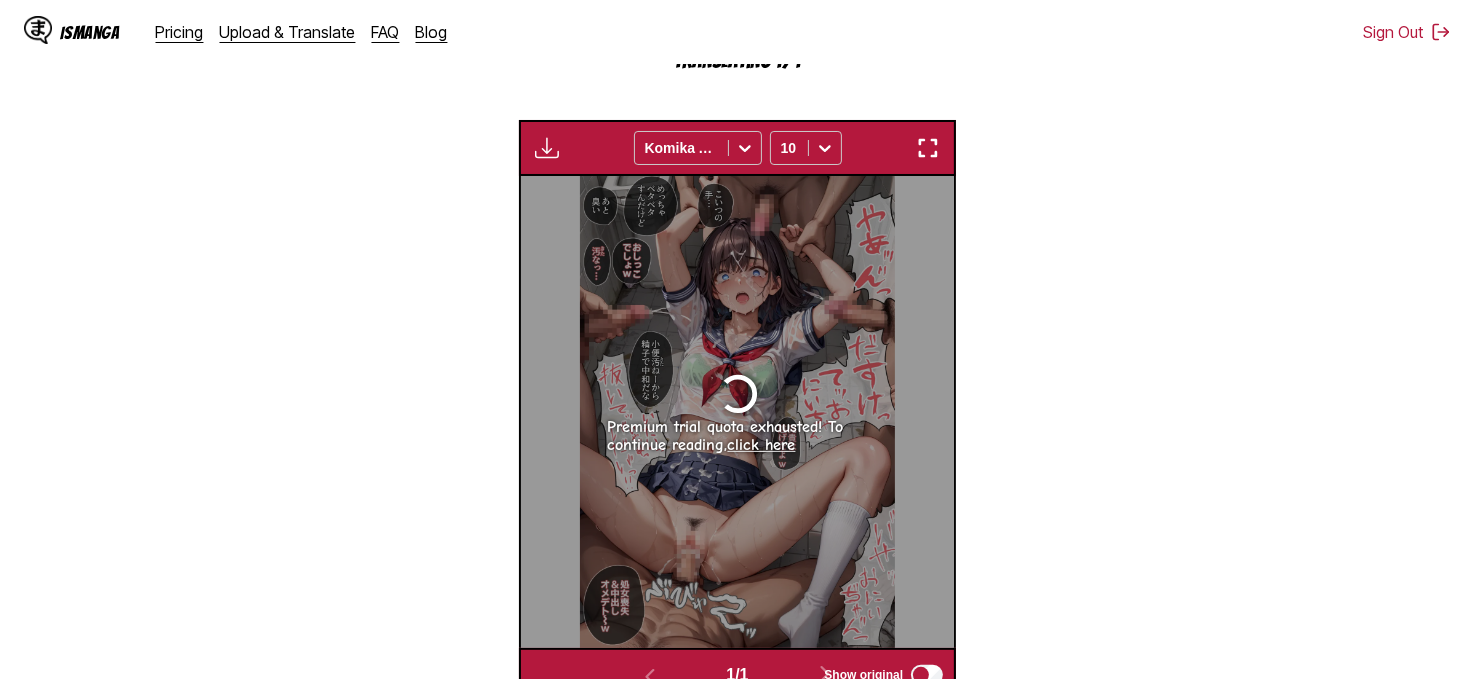 click at bounding box center (928, 148) 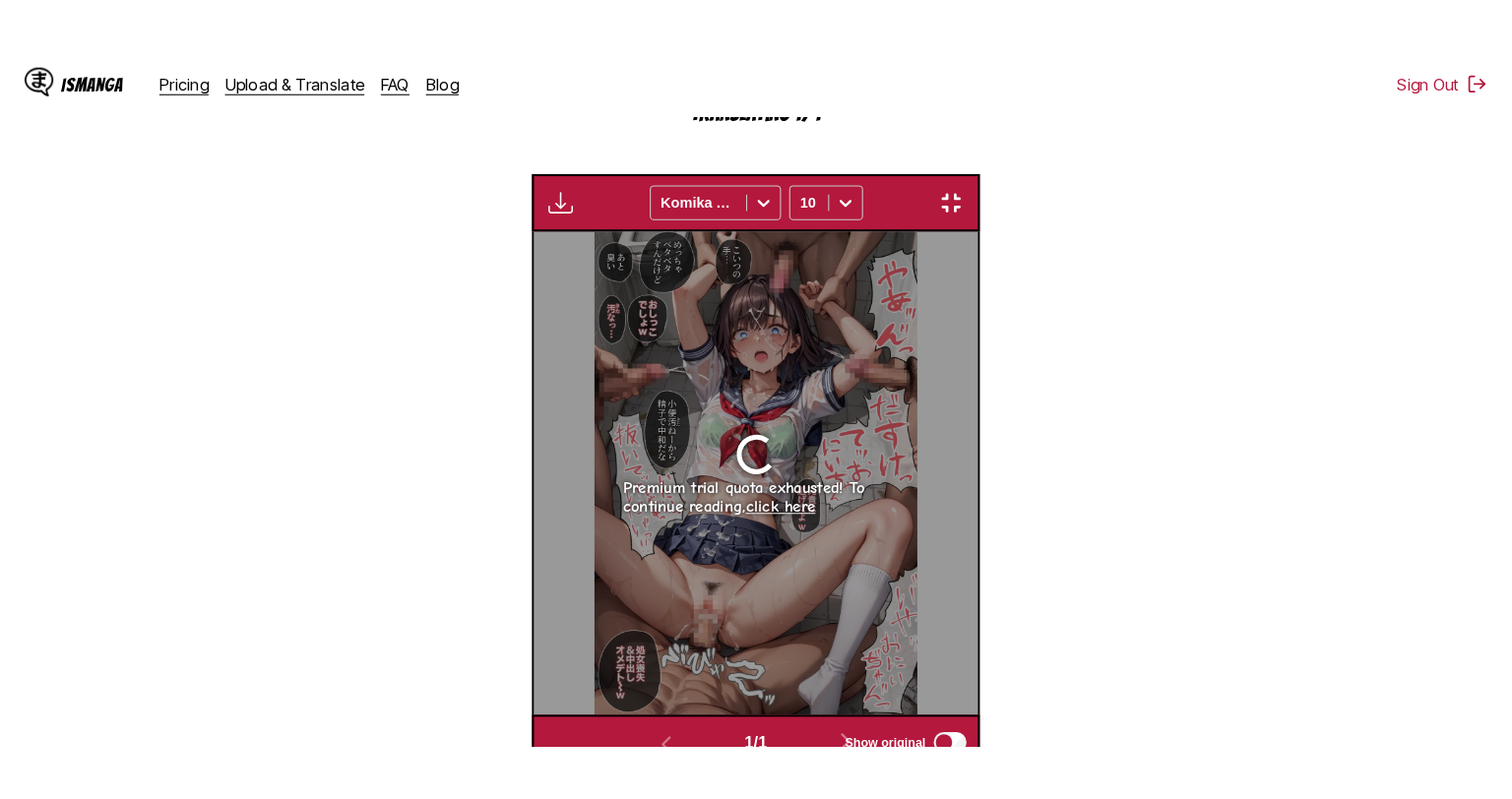 scroll, scrollTop: 232, scrollLeft: 0, axis: vertical 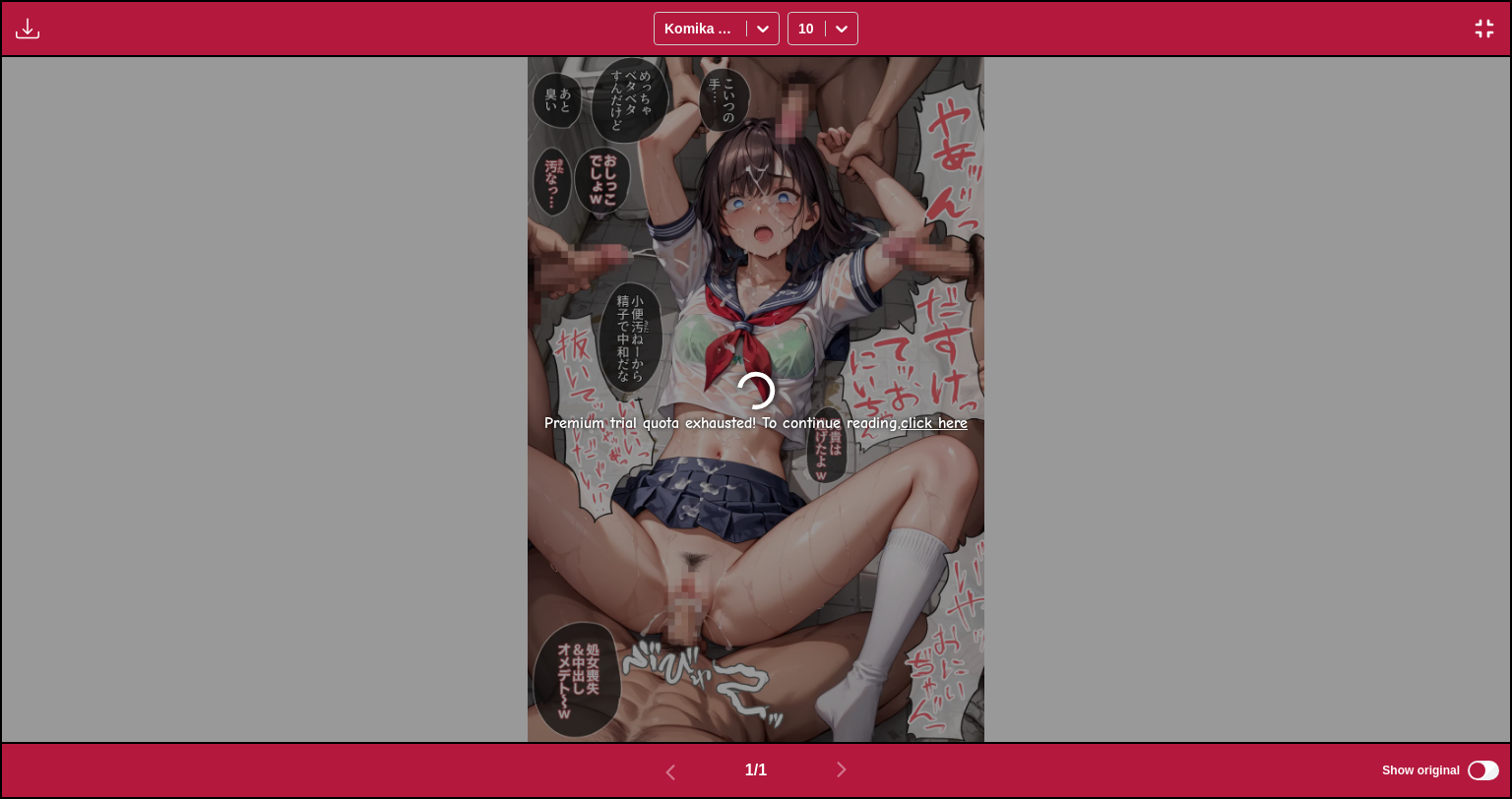 click at bounding box center [1484, 29] 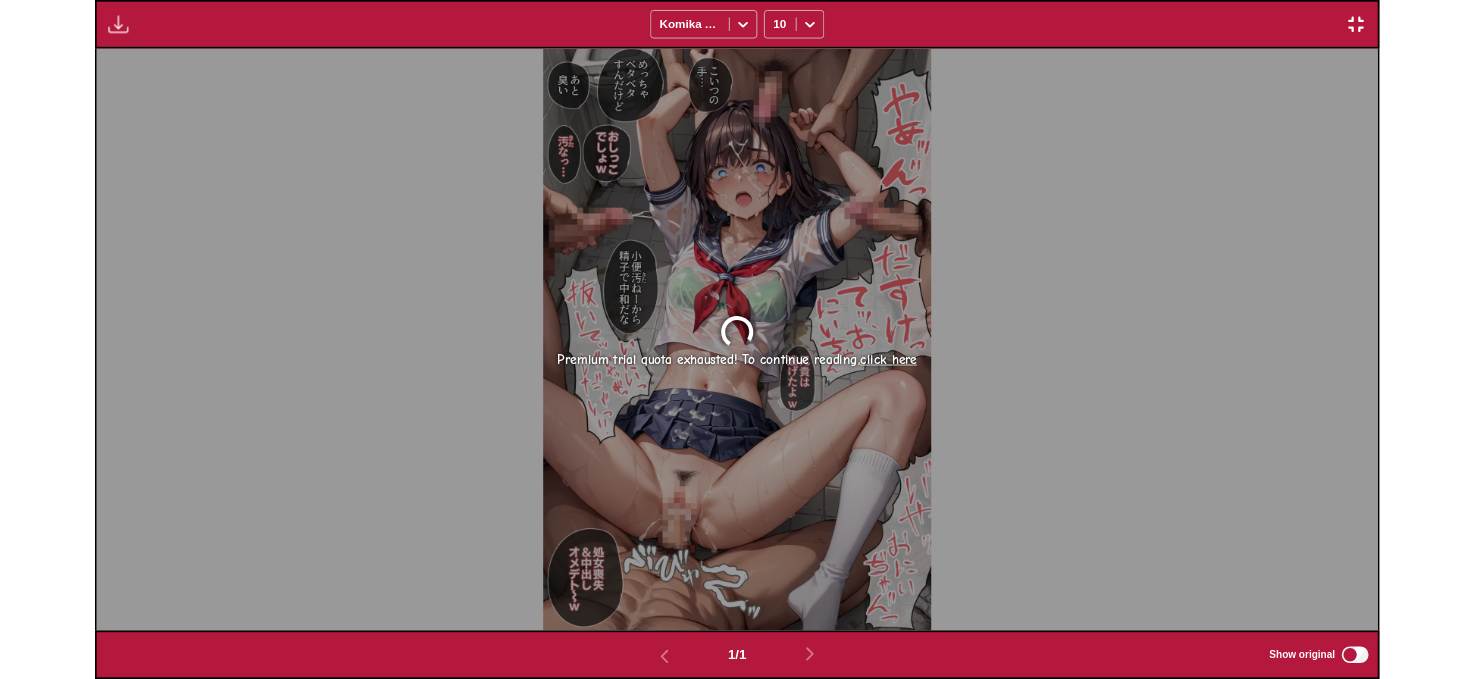 scroll, scrollTop: 593, scrollLeft: 0, axis: vertical 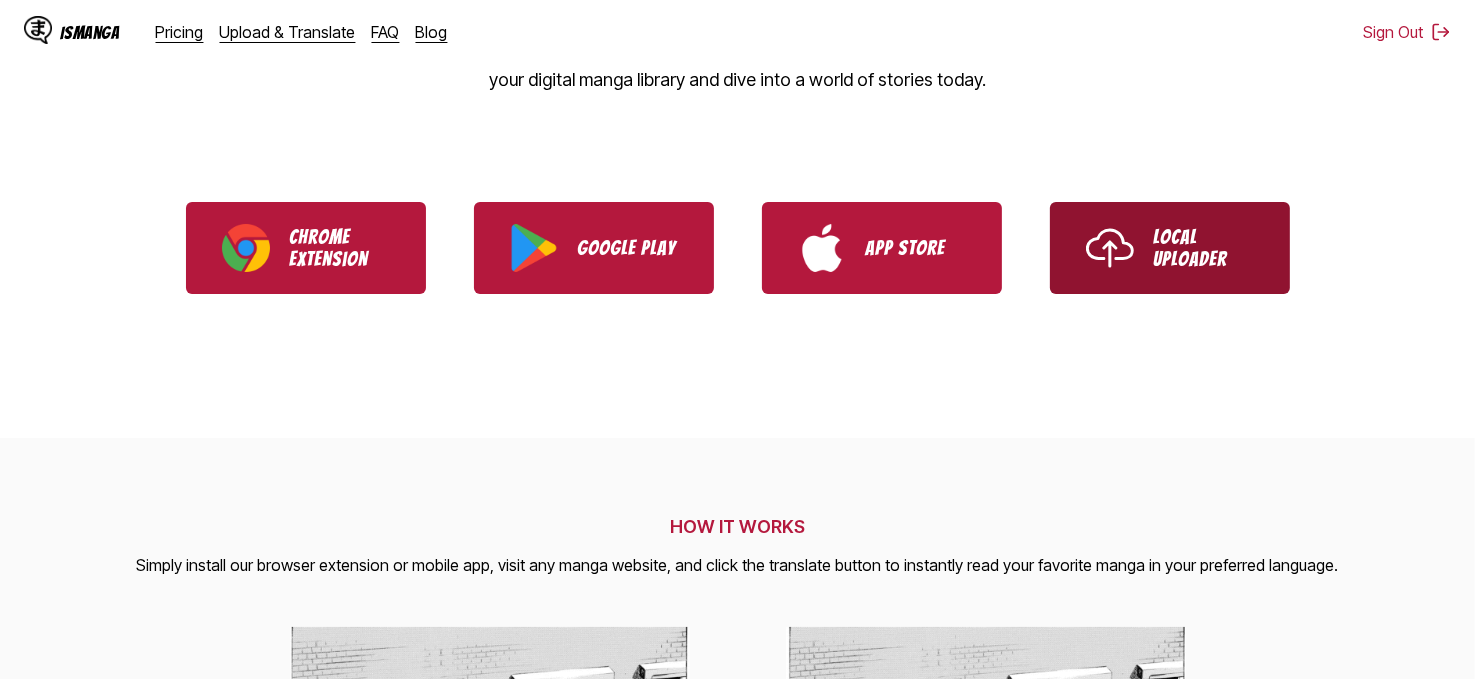 click on "Local Uploader" at bounding box center (1170, 248) 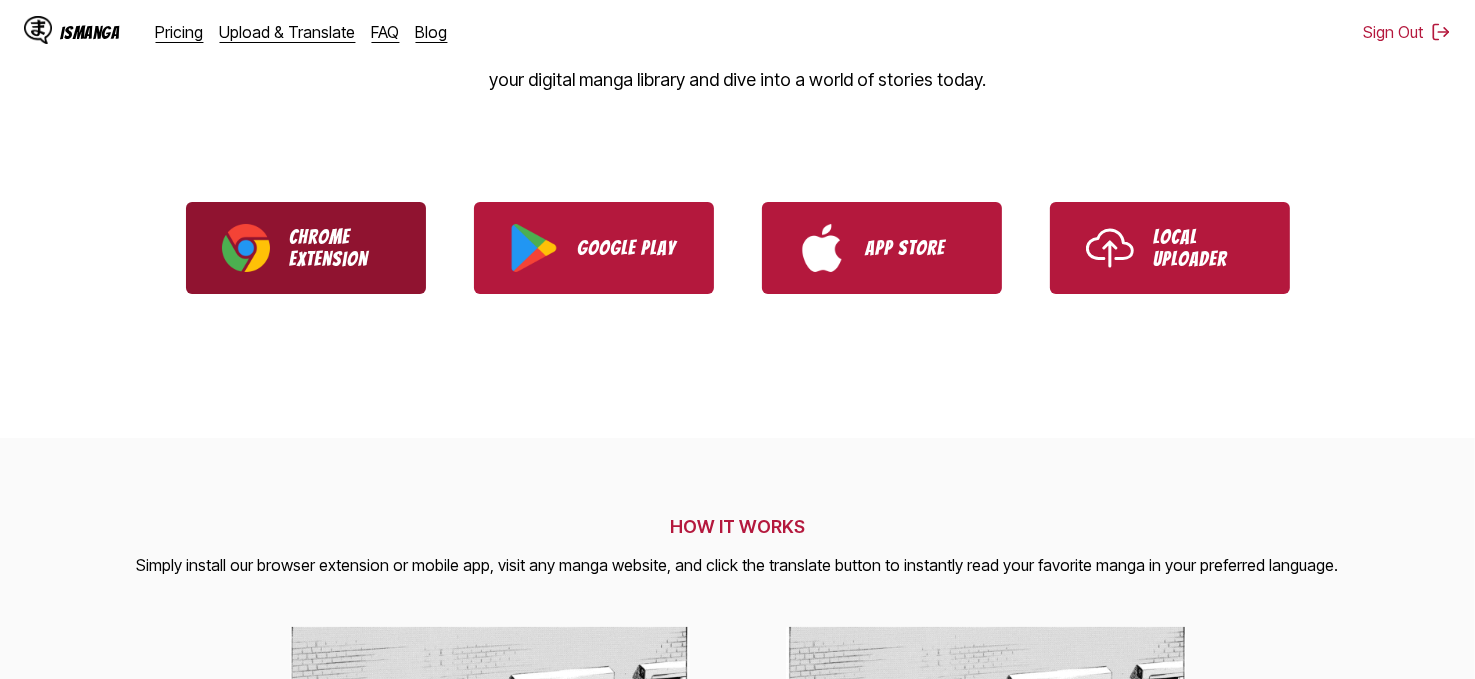 click at bounding box center (246, 248) 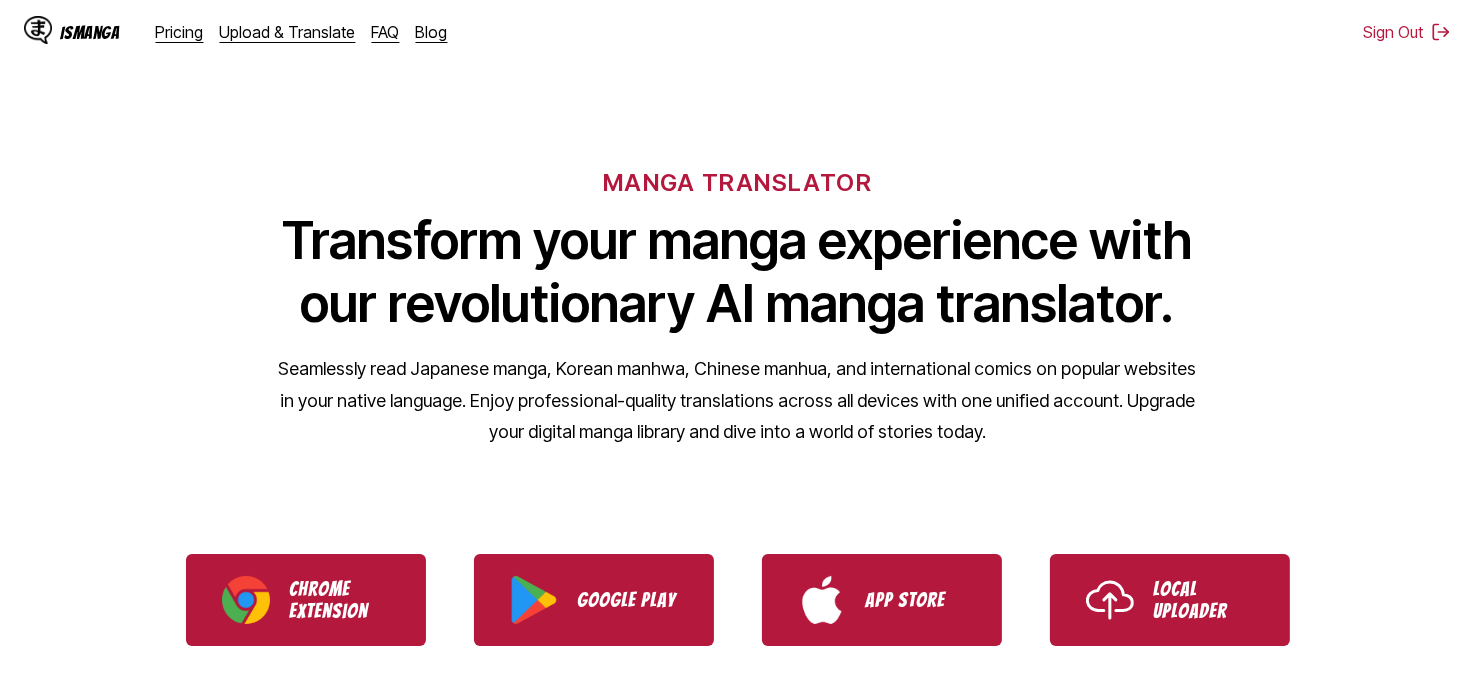 scroll, scrollTop: 0, scrollLeft: 0, axis: both 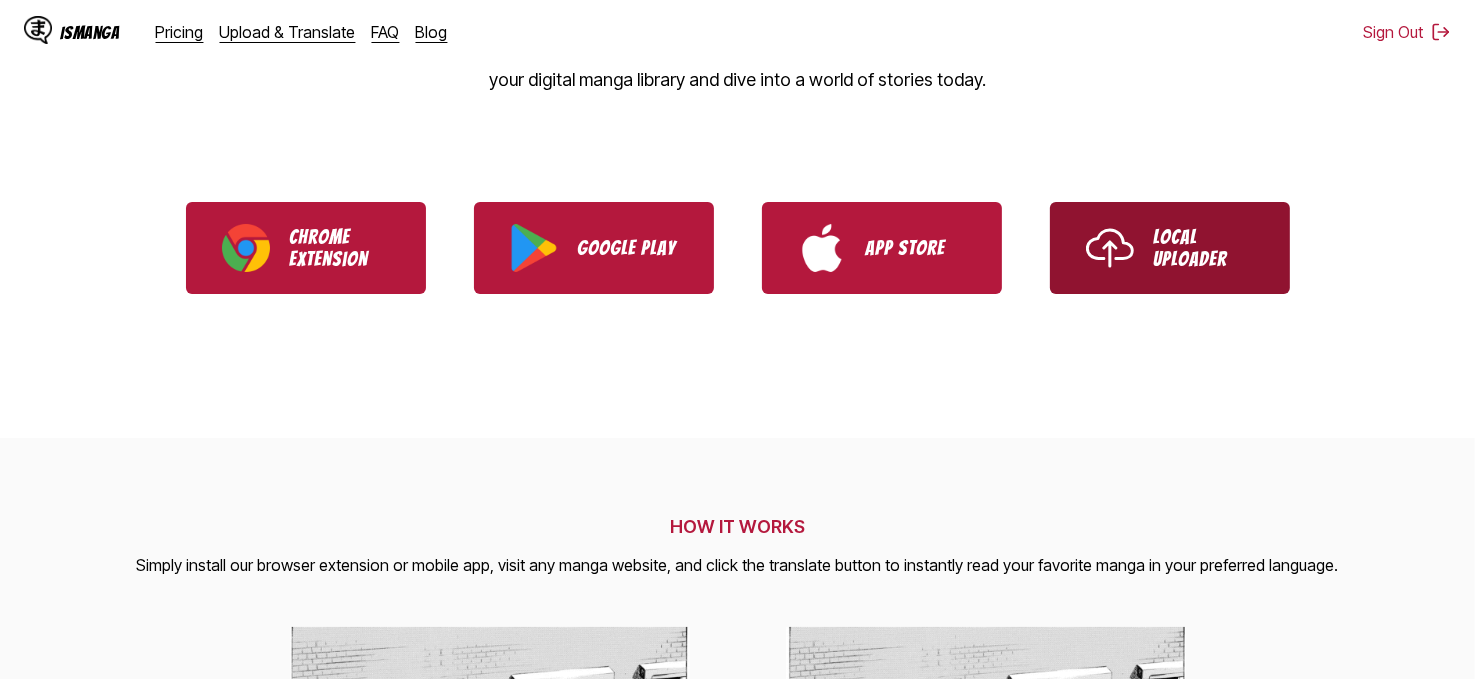 click on "Local Uploader" at bounding box center [1170, 248] 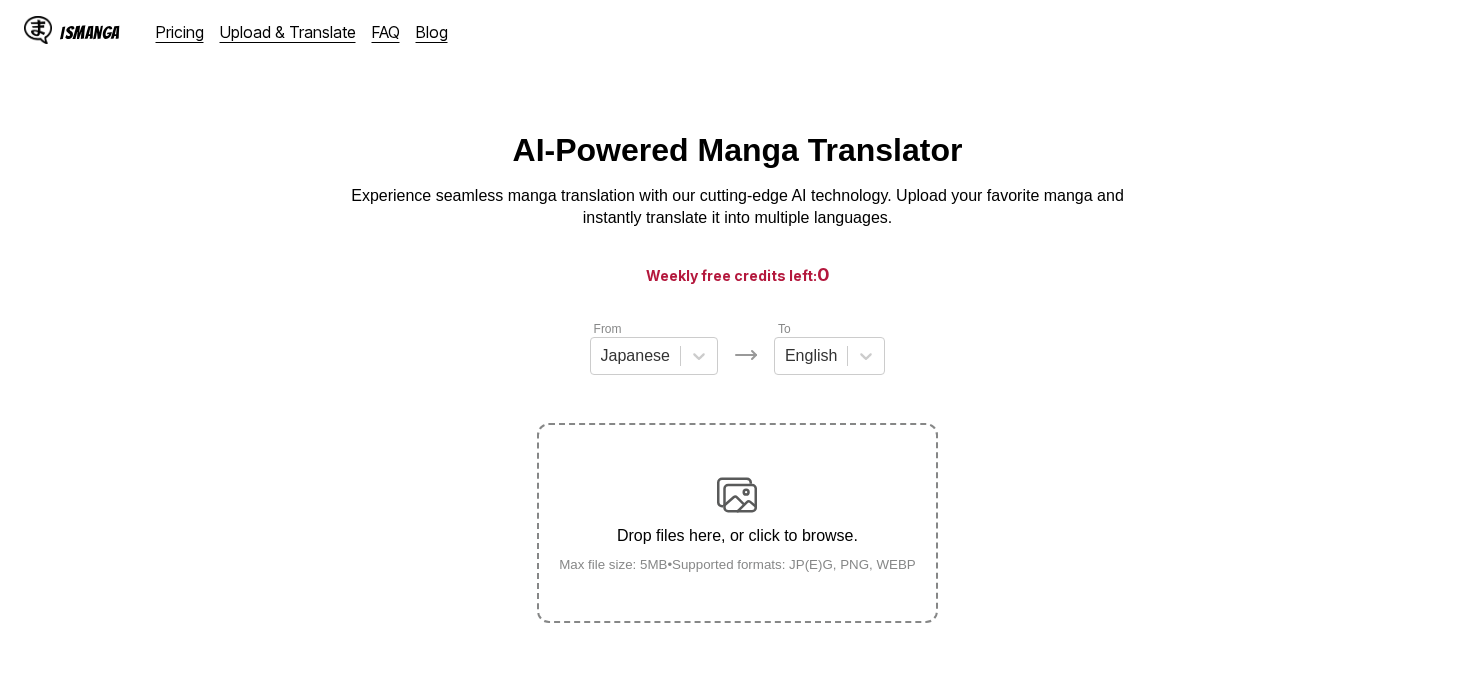 scroll, scrollTop: 0, scrollLeft: 0, axis: both 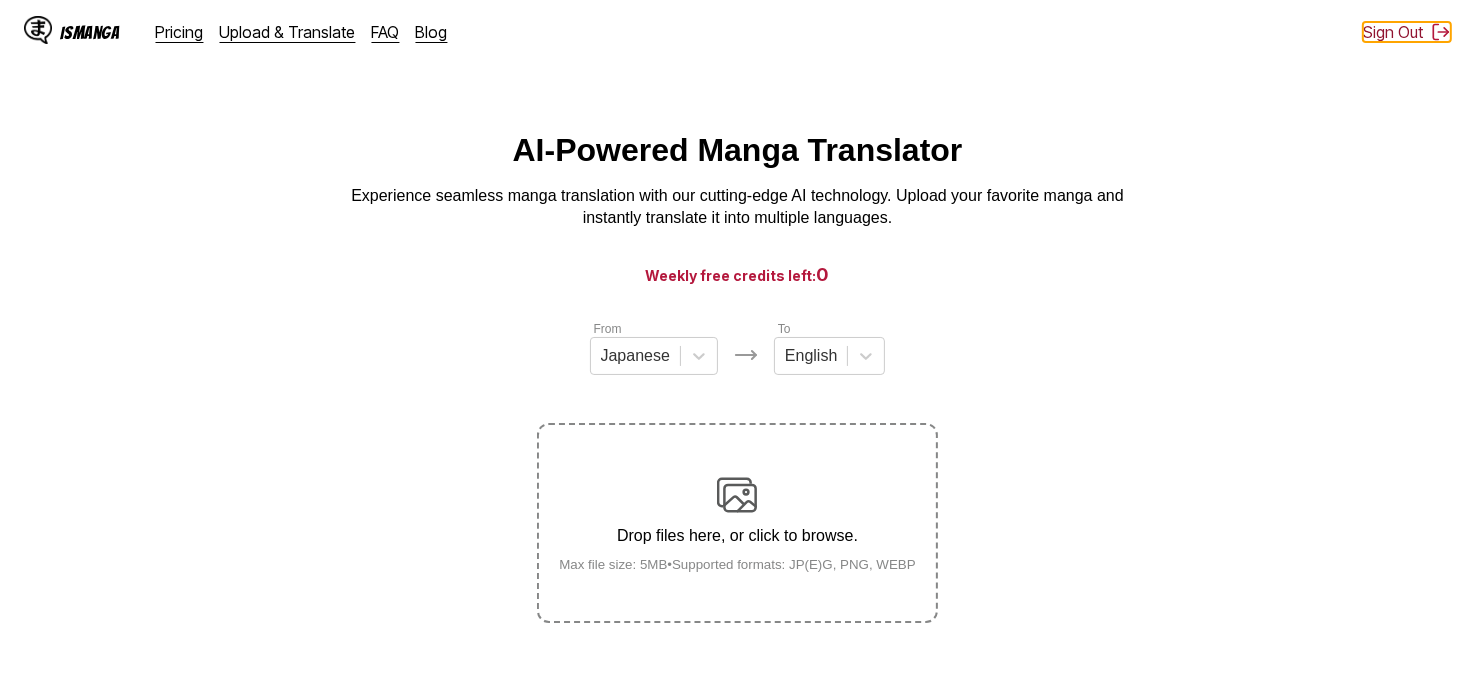 click on "Sign Out" at bounding box center (1407, 32) 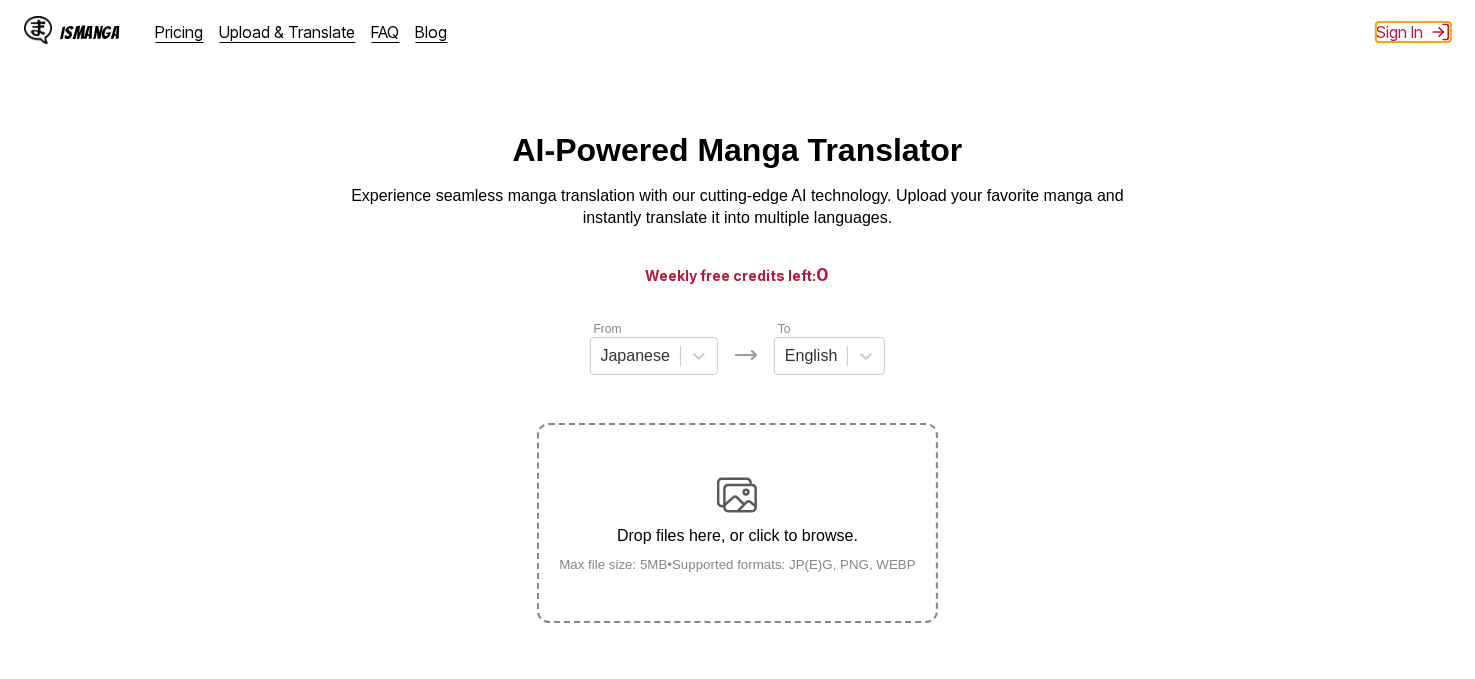 click on "Sign In" at bounding box center [1413, 32] 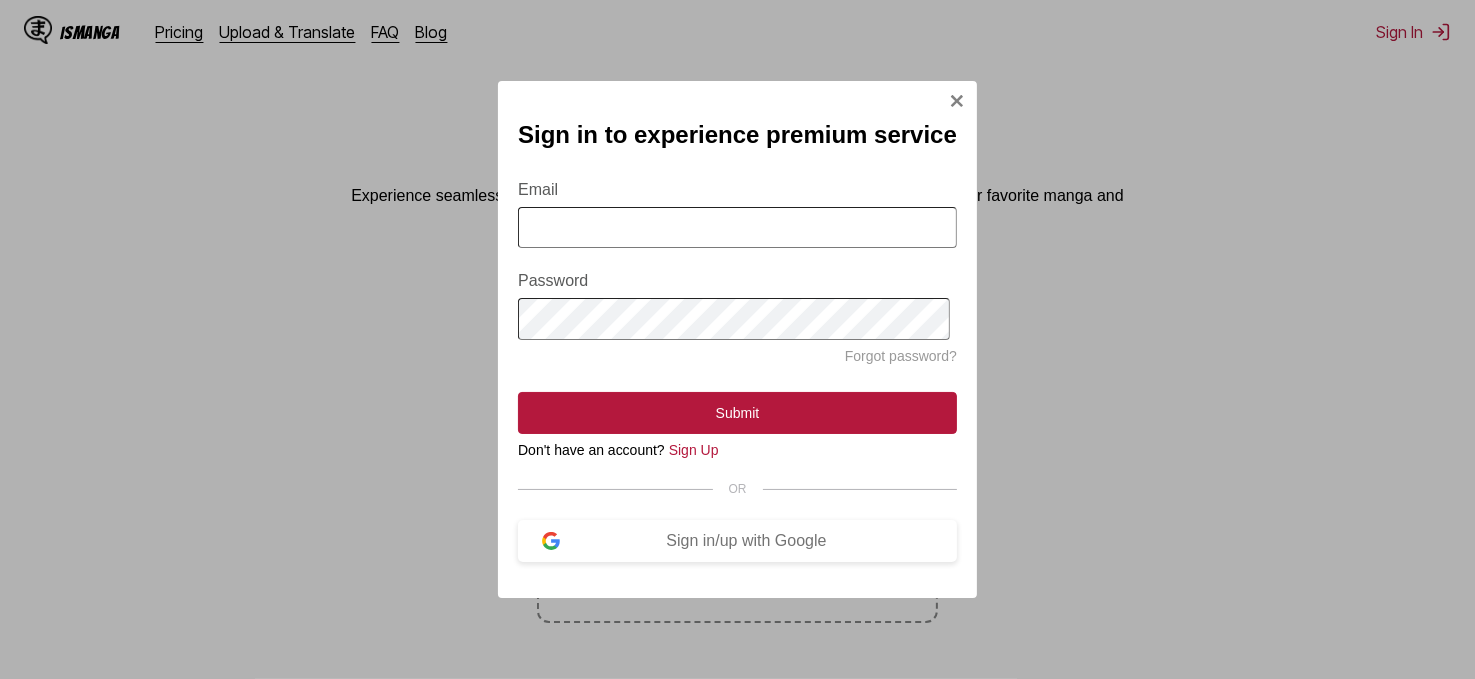 click on "Email" at bounding box center (737, 227) 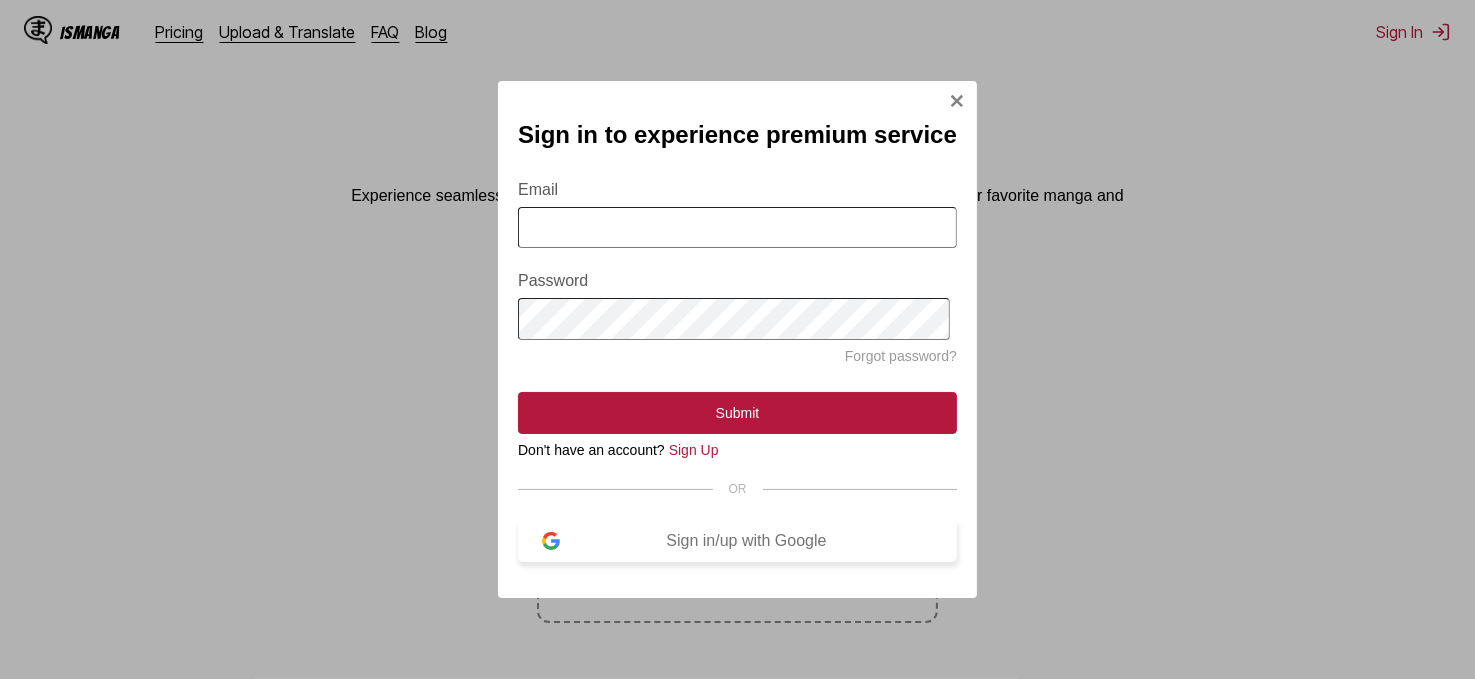 click on "Sign in/up with Google" at bounding box center [737, 541] 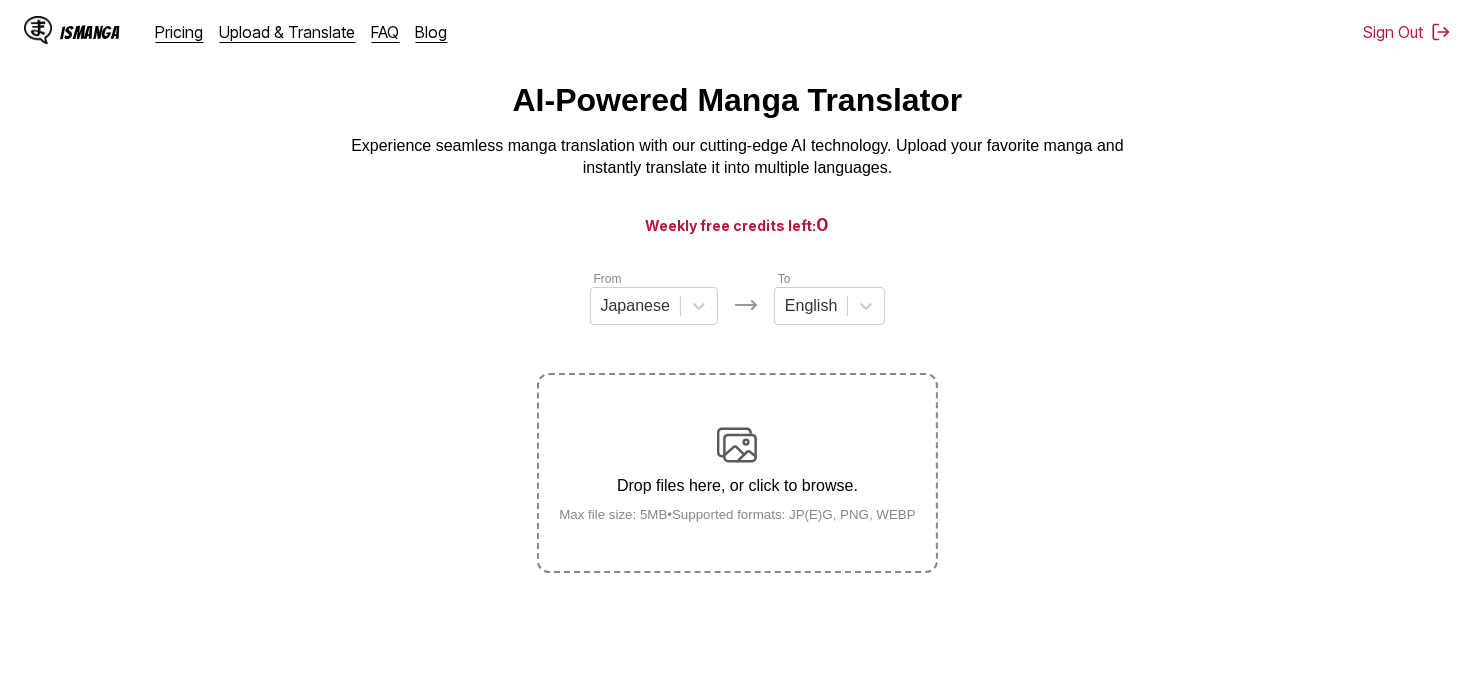 scroll, scrollTop: 250, scrollLeft: 0, axis: vertical 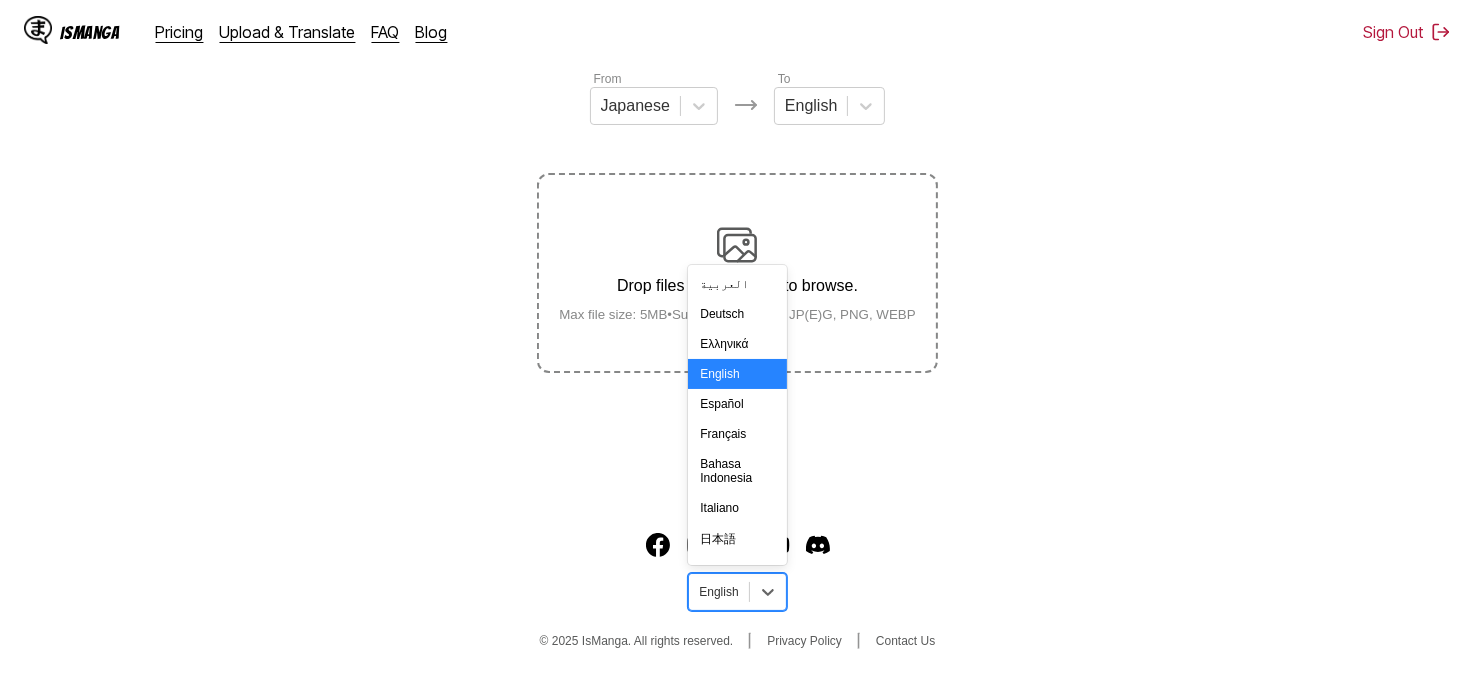 click on "English" at bounding box center [737, 592] 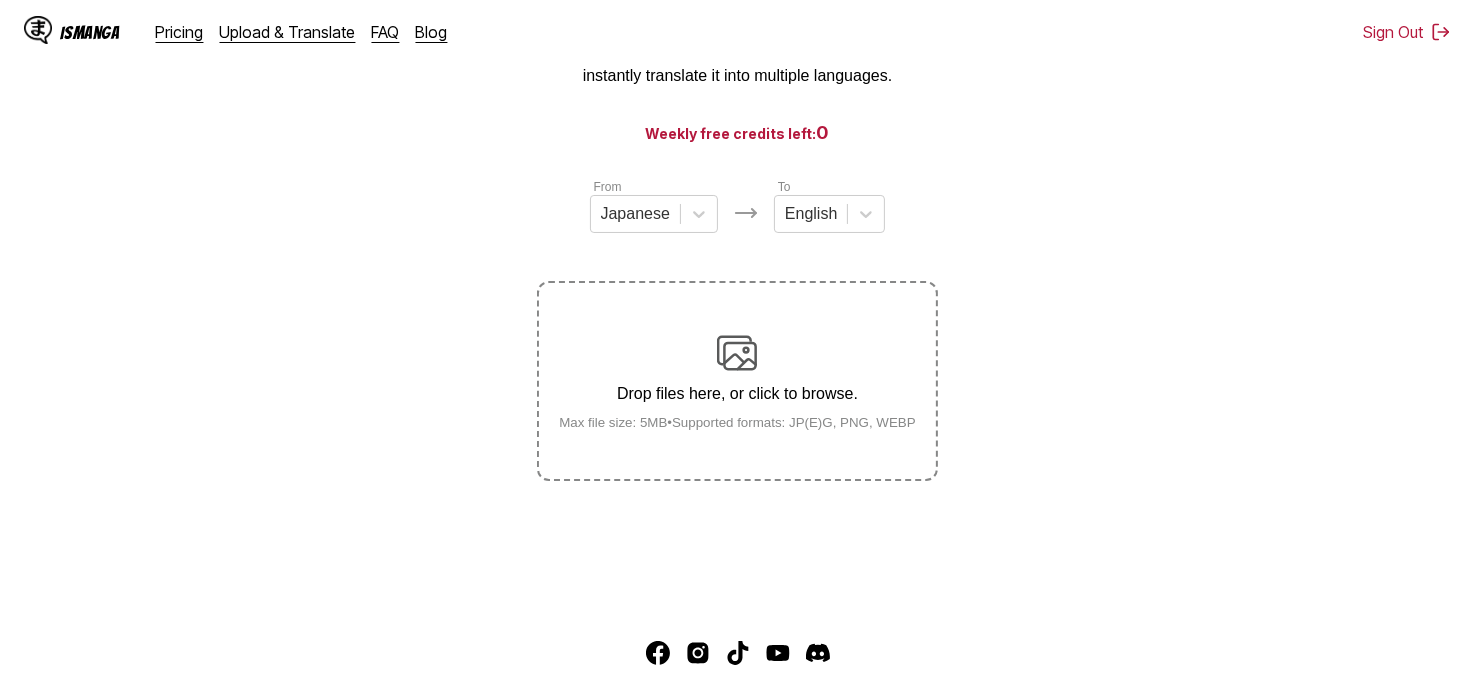 scroll, scrollTop: 0, scrollLeft: 0, axis: both 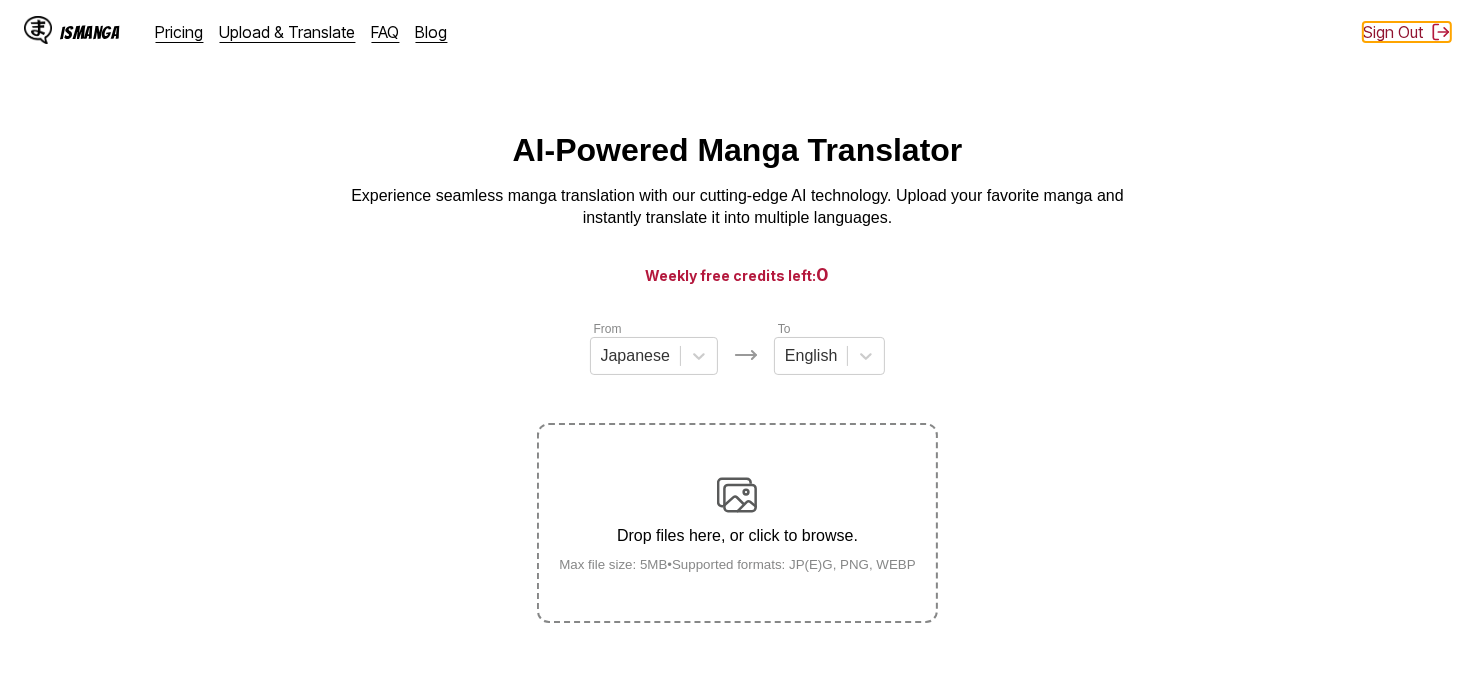 click on "Sign Out" at bounding box center (1407, 32) 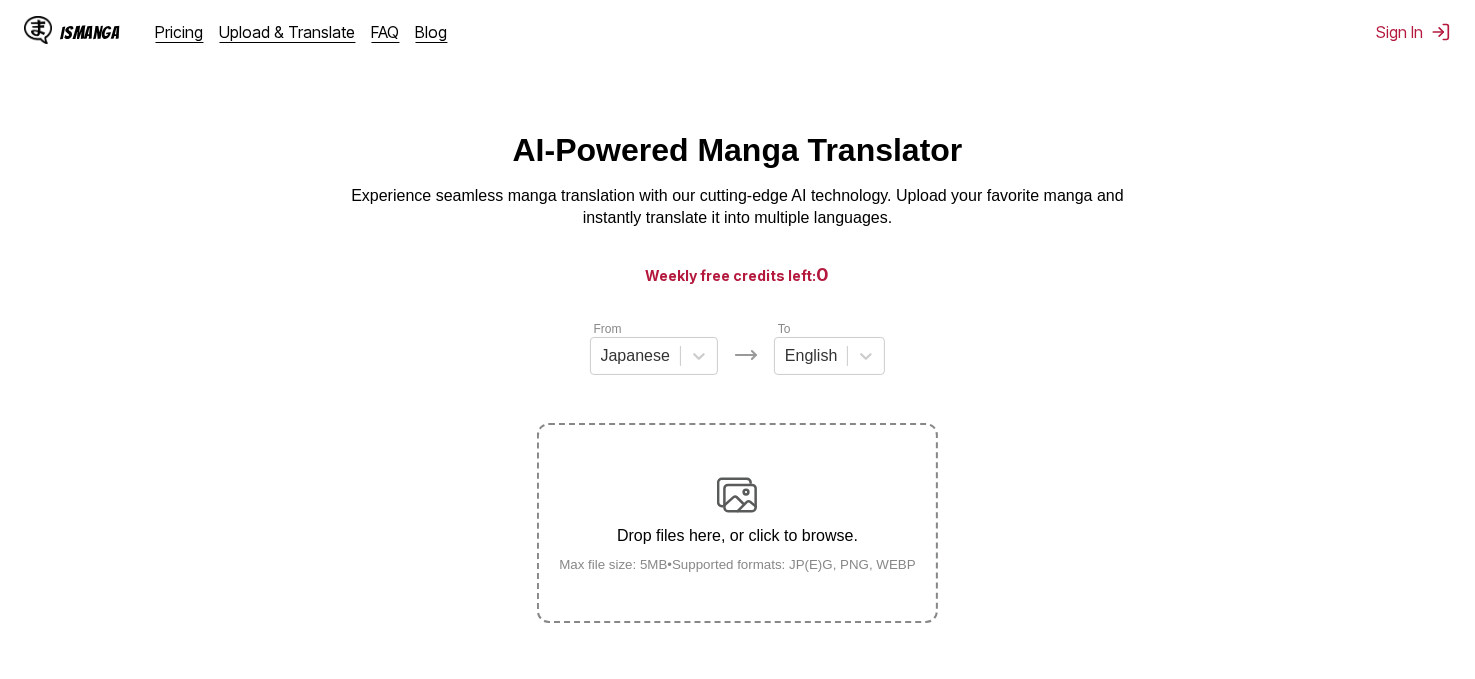 click on "AI-Powered Manga Translator Experience seamless manga translation with our cutting-edge AI technology. Upload your favorite manga and instantly translate it into multiple languages. Weekly free credits left:  0 From Japanese To English Drop files here, or click to browse. Max file size: 5MB  •  Supported formats: JP(E)G, PNG, WEBP" at bounding box center [737, 437] 